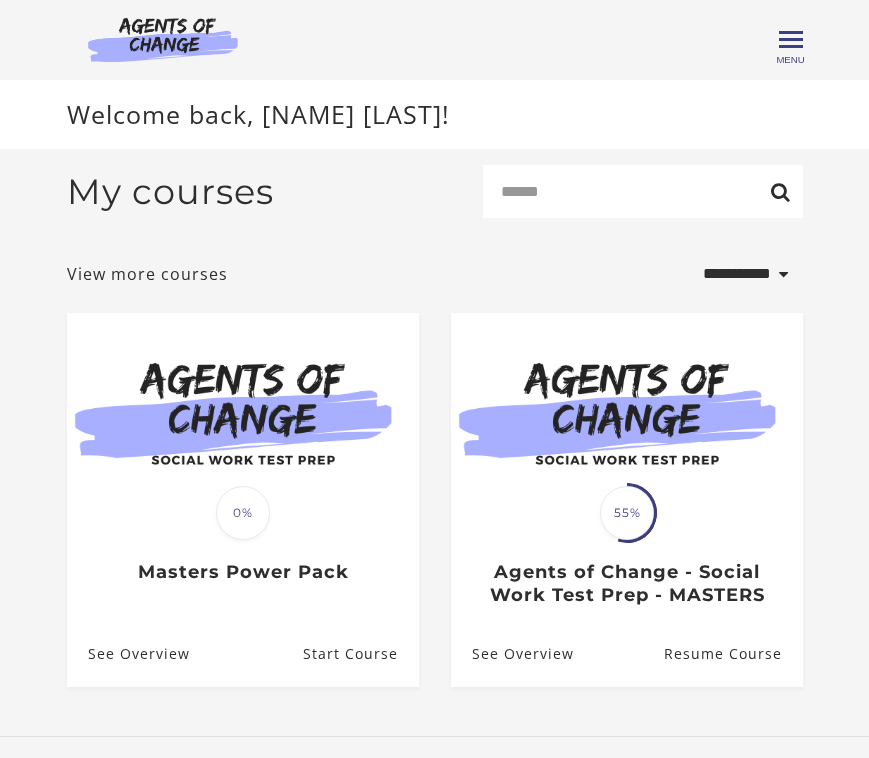 select on "**********" 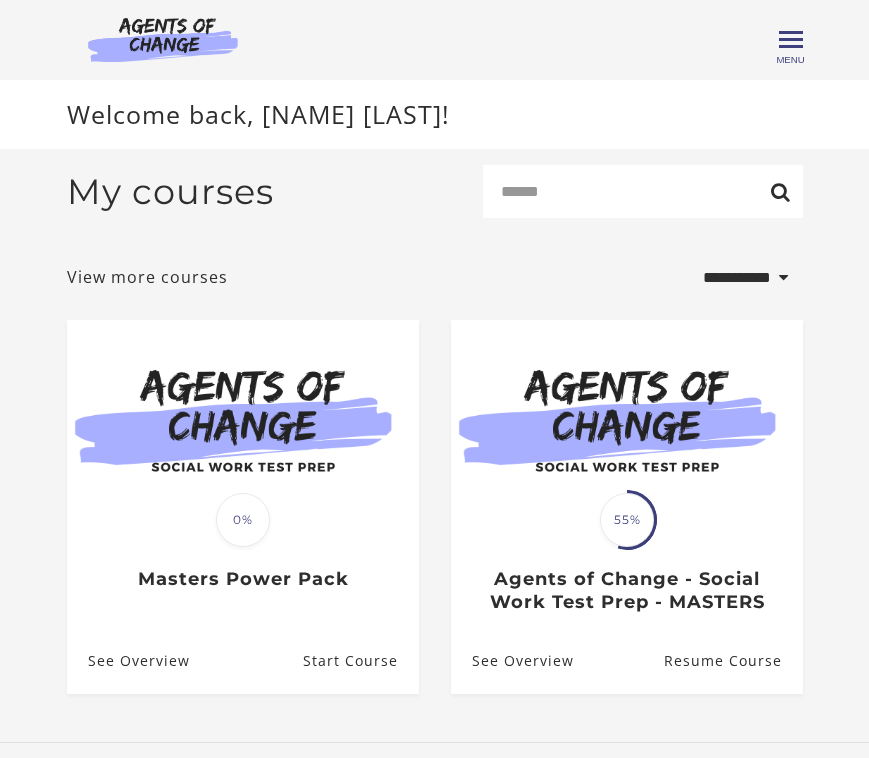 scroll, scrollTop: 0, scrollLeft: 0, axis: both 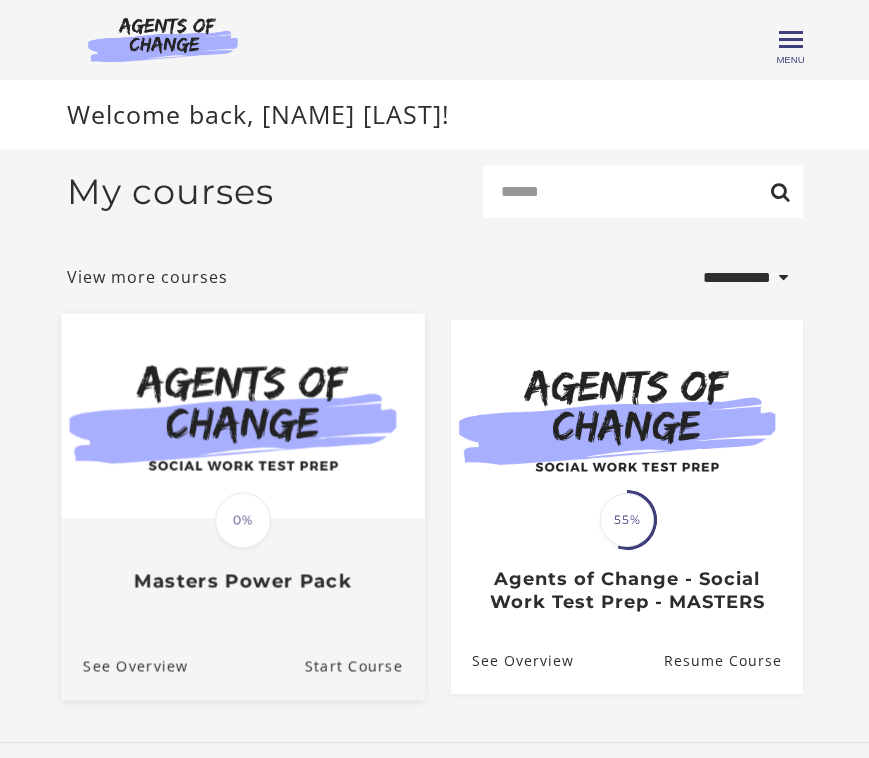 click on "Translation missing: en.liquid.partials.dashboard_course_card.progress_description: 0%
0%
Masters Power Pack" at bounding box center (243, 556) 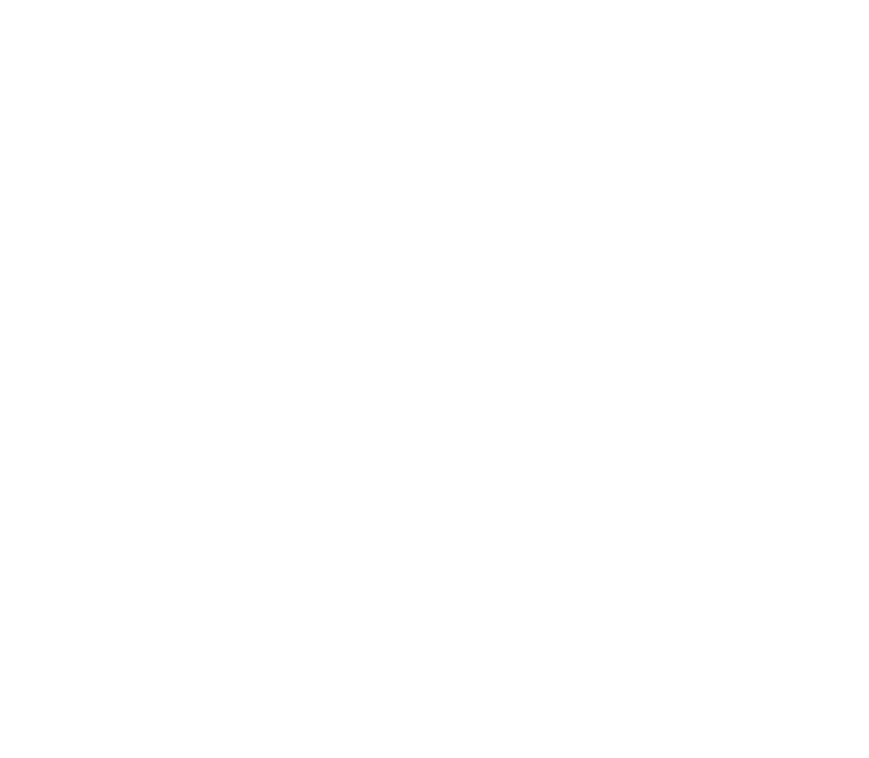 scroll, scrollTop: 0, scrollLeft: 0, axis: both 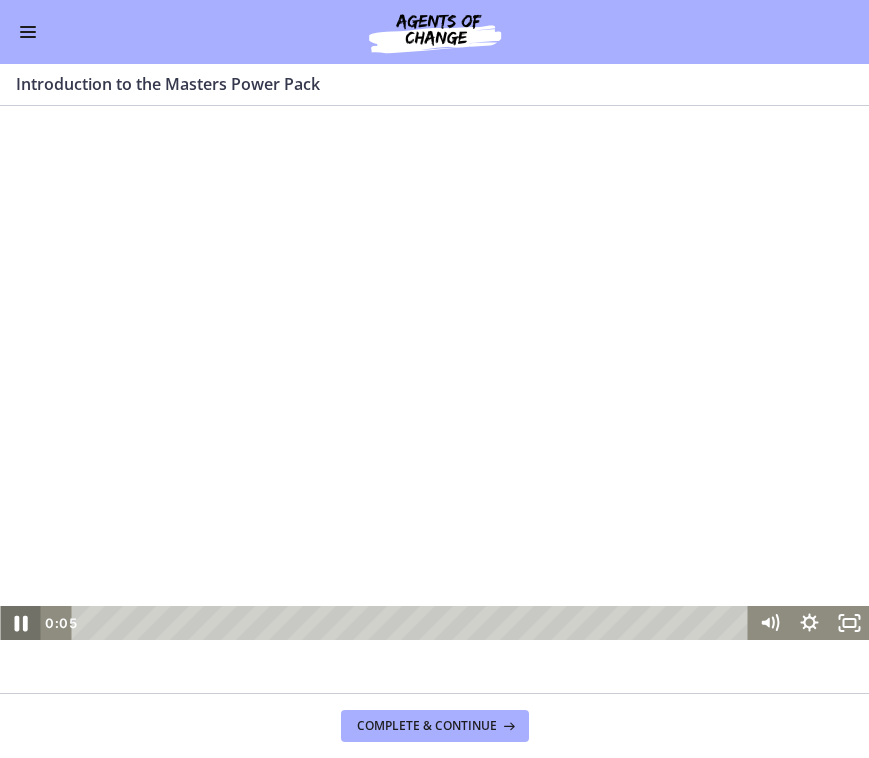 click 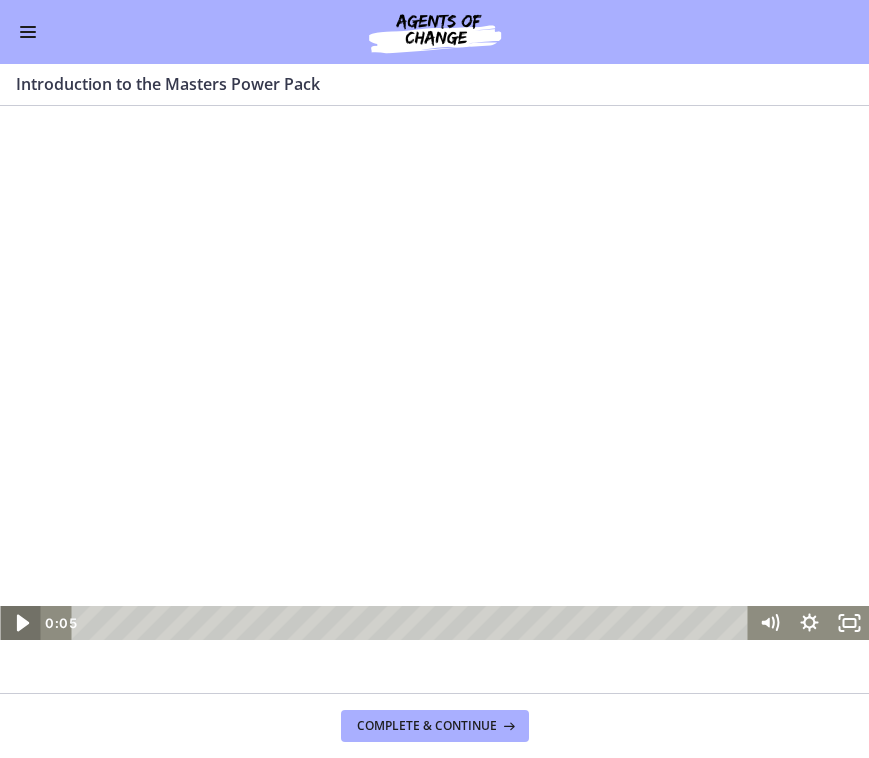 click 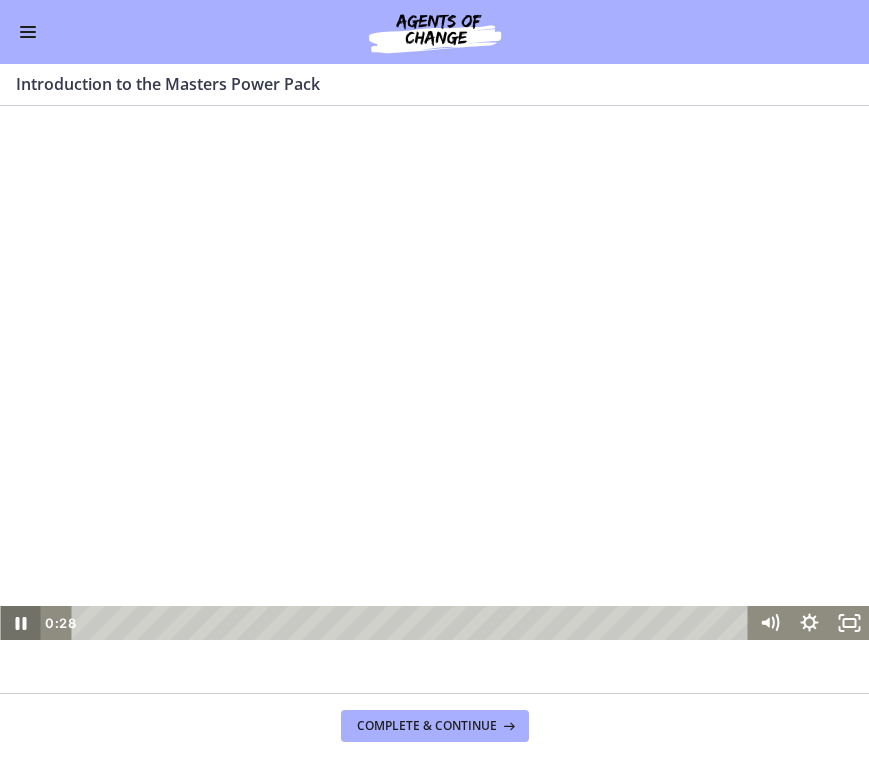 click 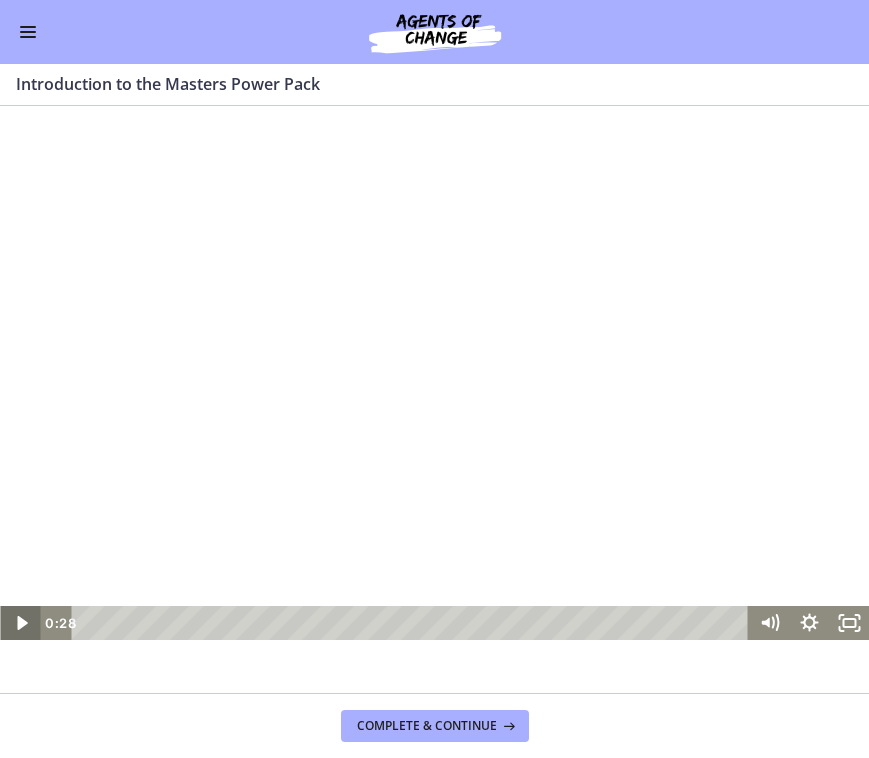 click 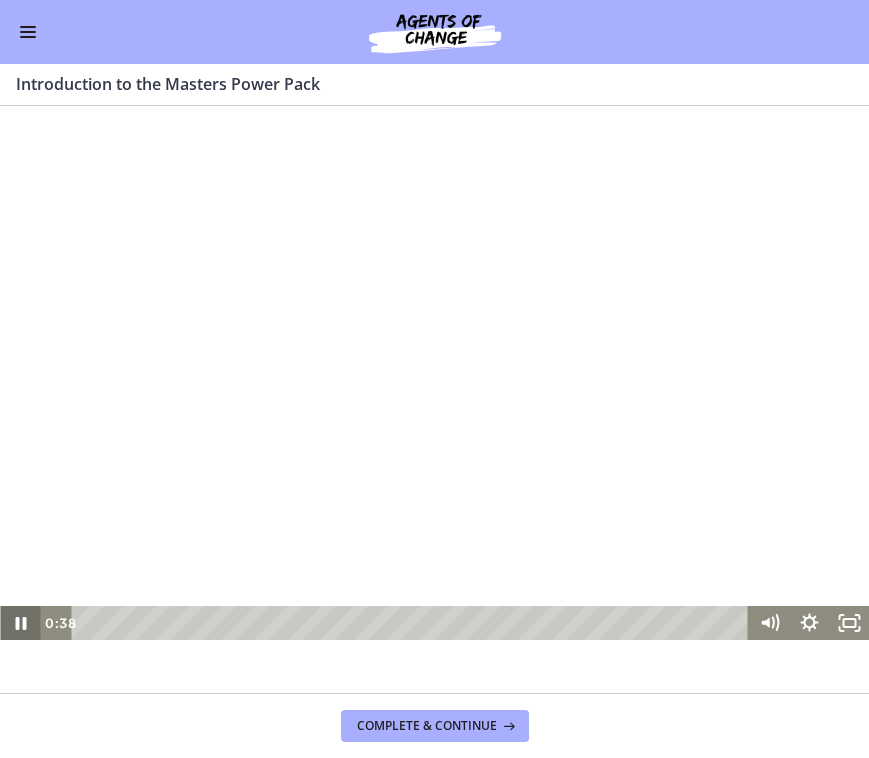 click 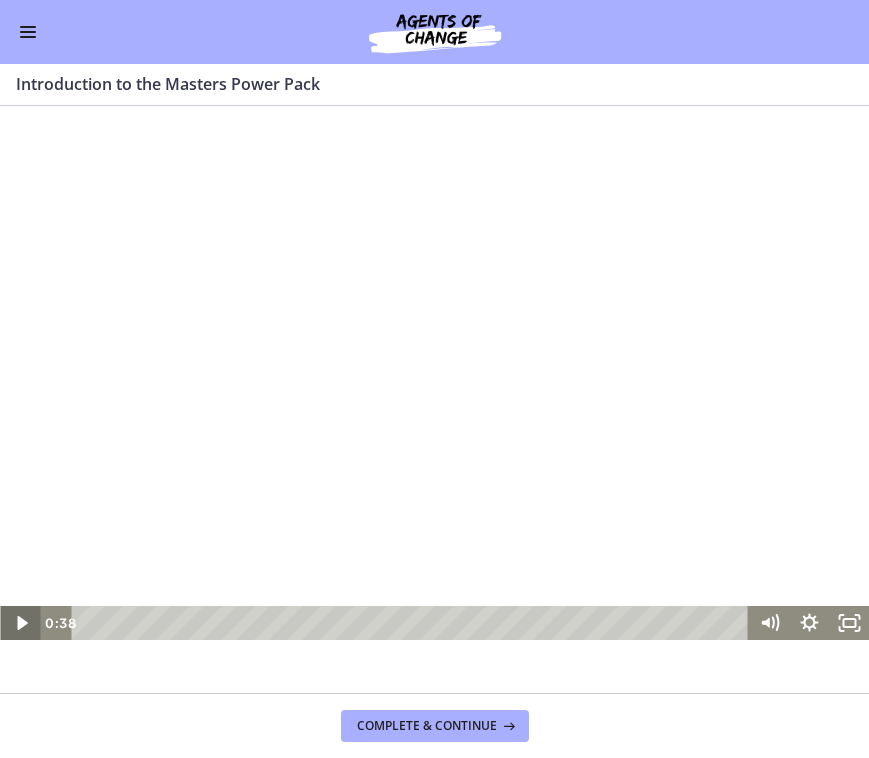 click 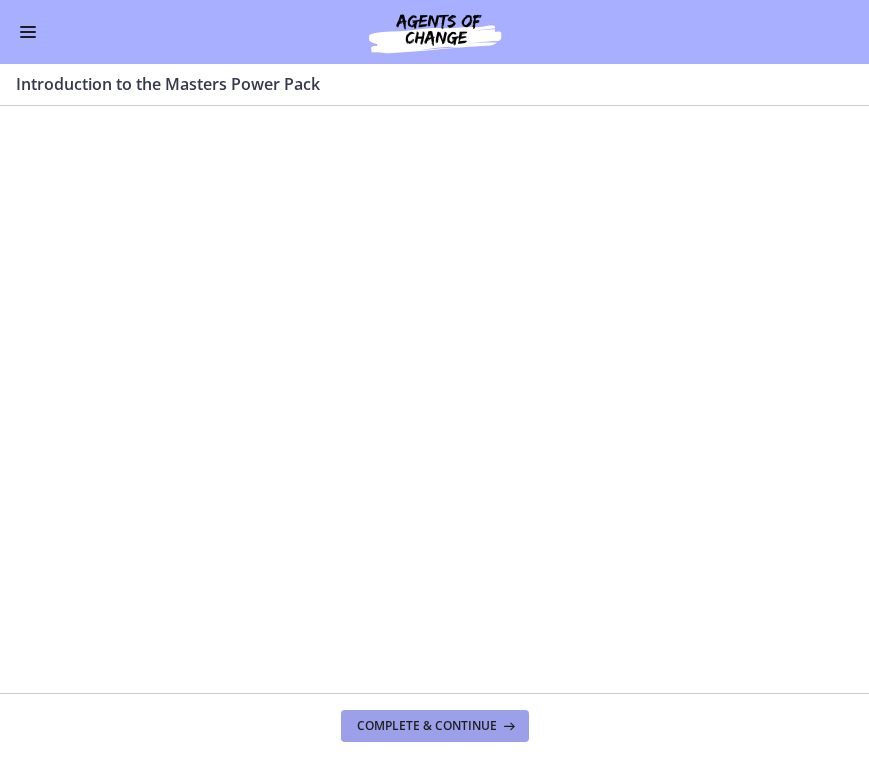 click on "Complete & continue" at bounding box center [435, 726] 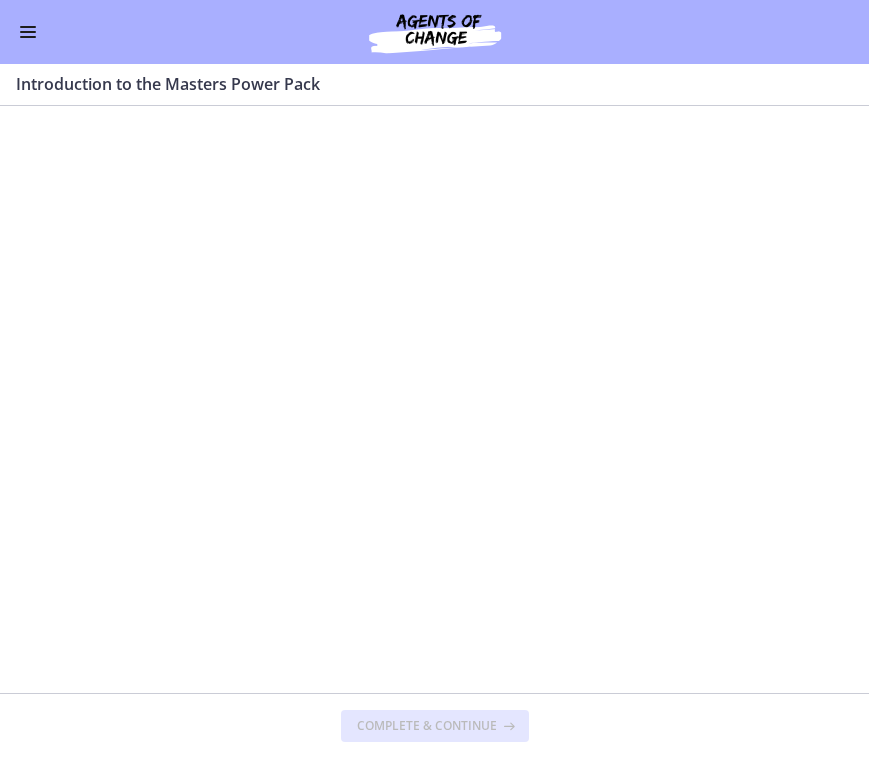 scroll, scrollTop: 0, scrollLeft: 0, axis: both 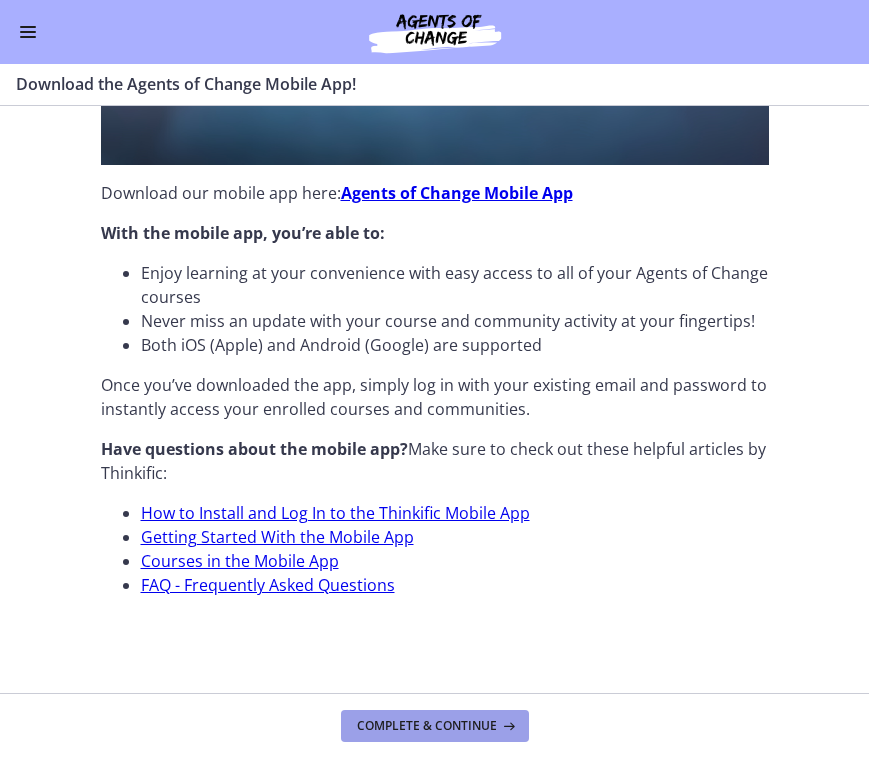 click on "Complete & continue" at bounding box center [427, 726] 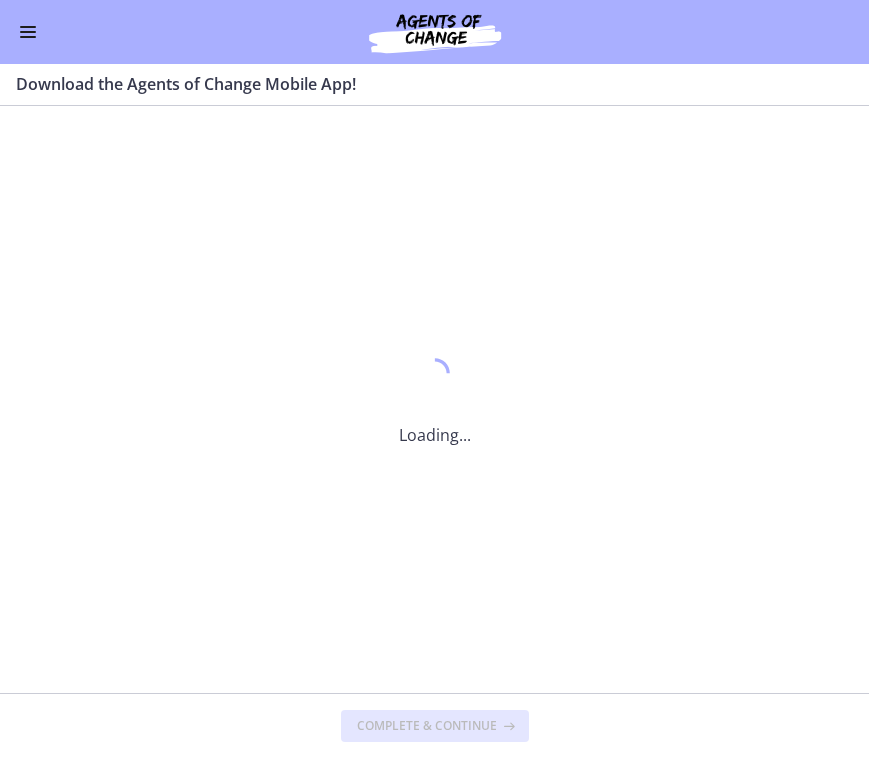 scroll, scrollTop: 0, scrollLeft: 0, axis: both 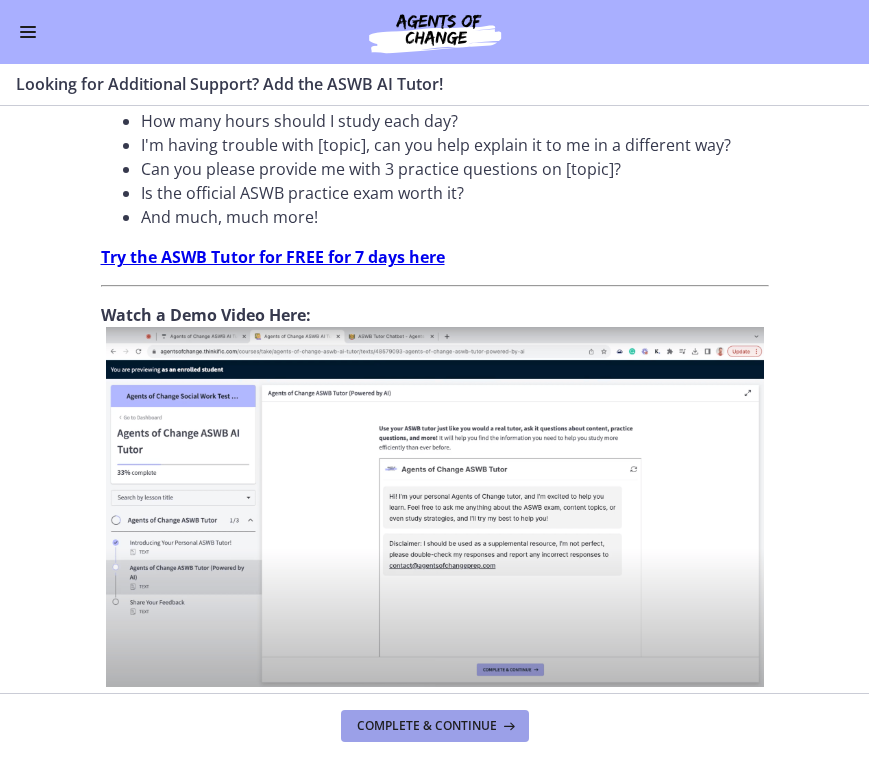 click on "Complete & continue" at bounding box center (435, 726) 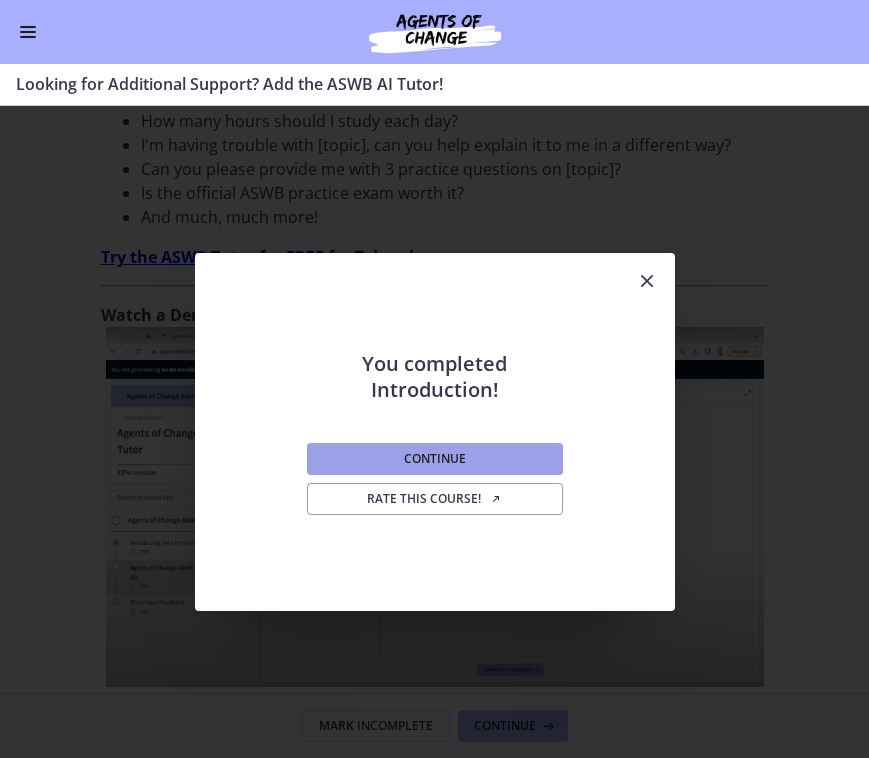 click on "Continue" at bounding box center [435, 459] 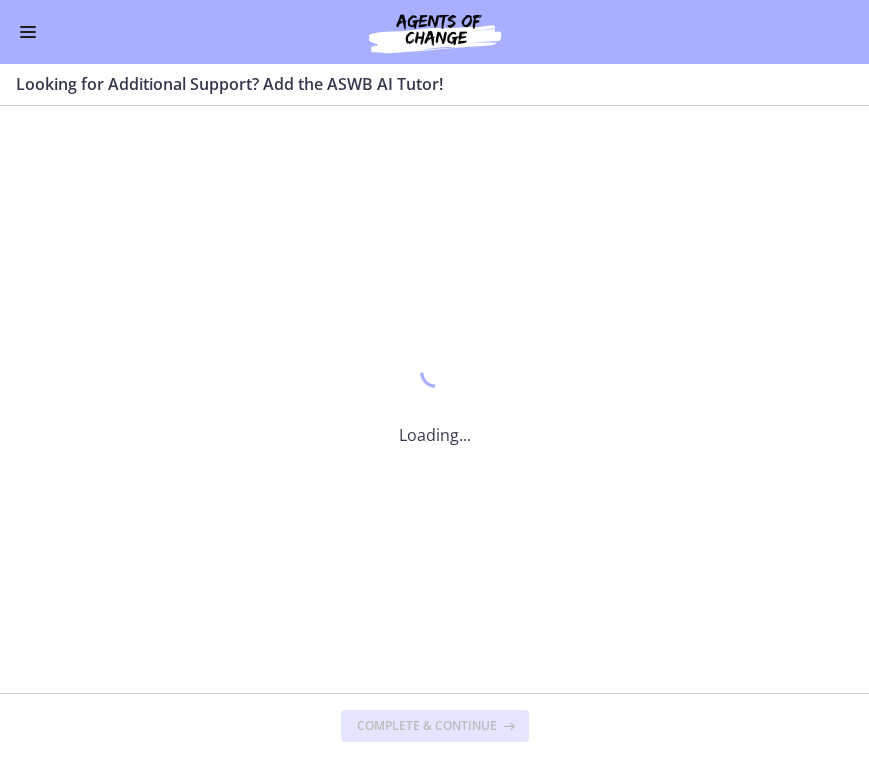 scroll, scrollTop: 0, scrollLeft: 0, axis: both 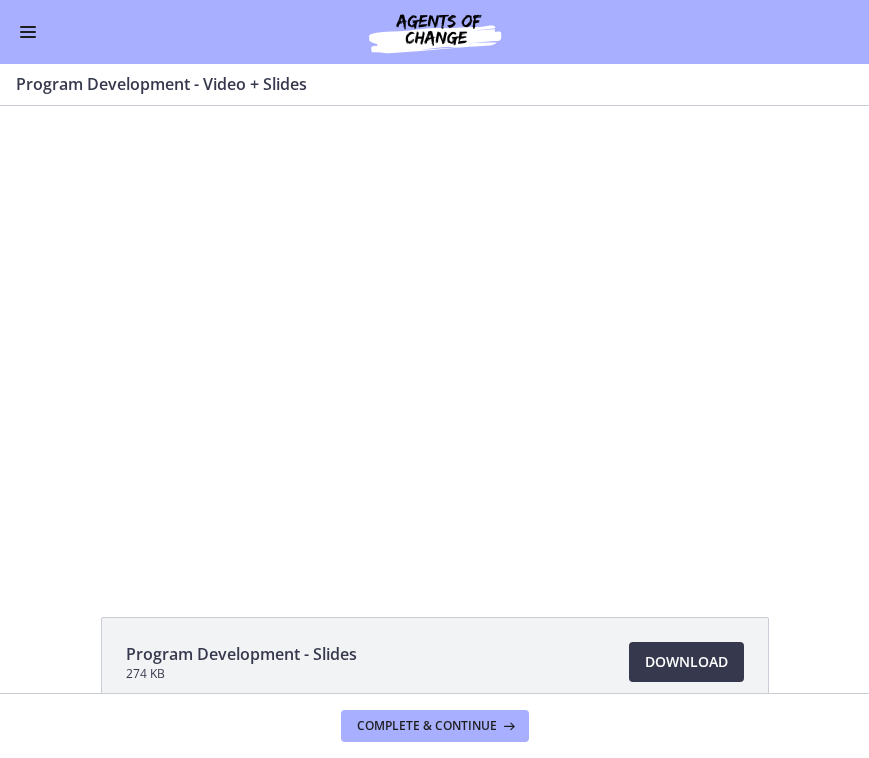 click on "Go to Dashboard" at bounding box center (434, 32) 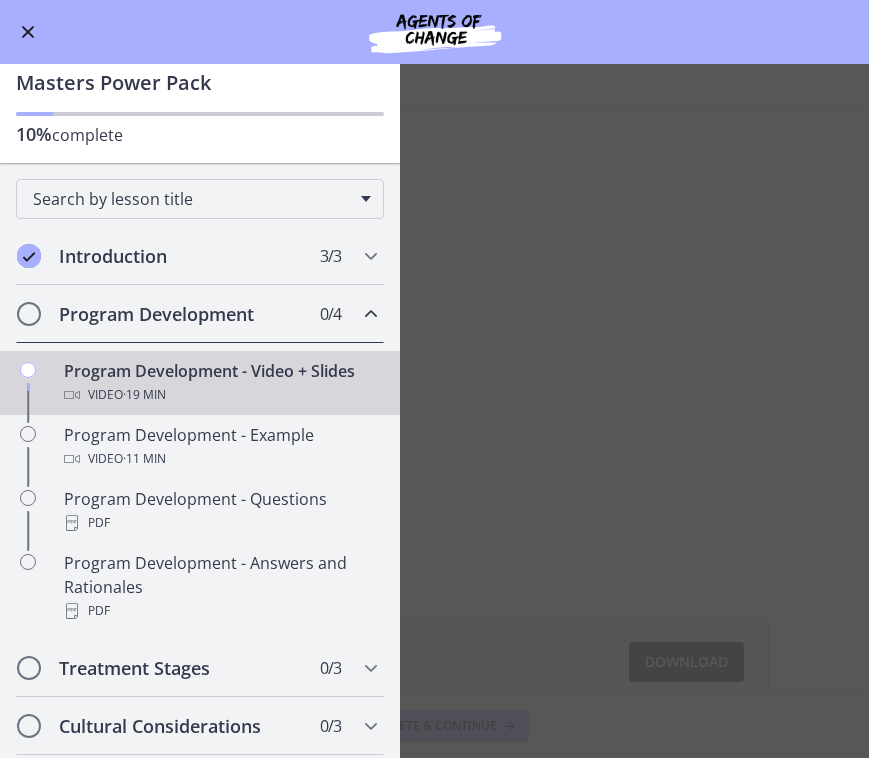scroll, scrollTop: 0, scrollLeft: 0, axis: both 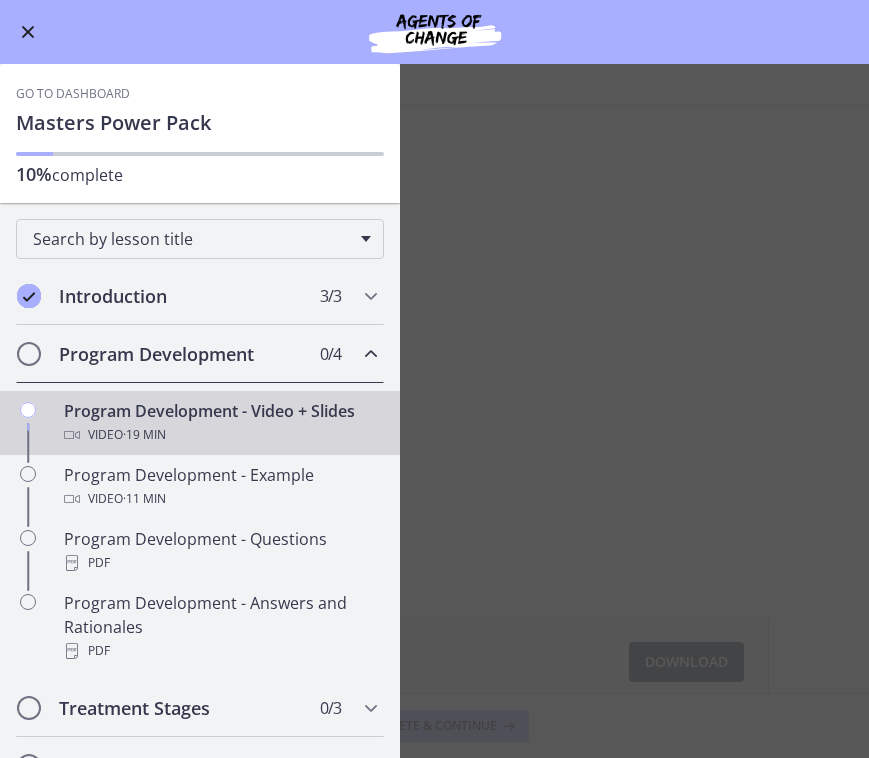 click at bounding box center [28, 32] 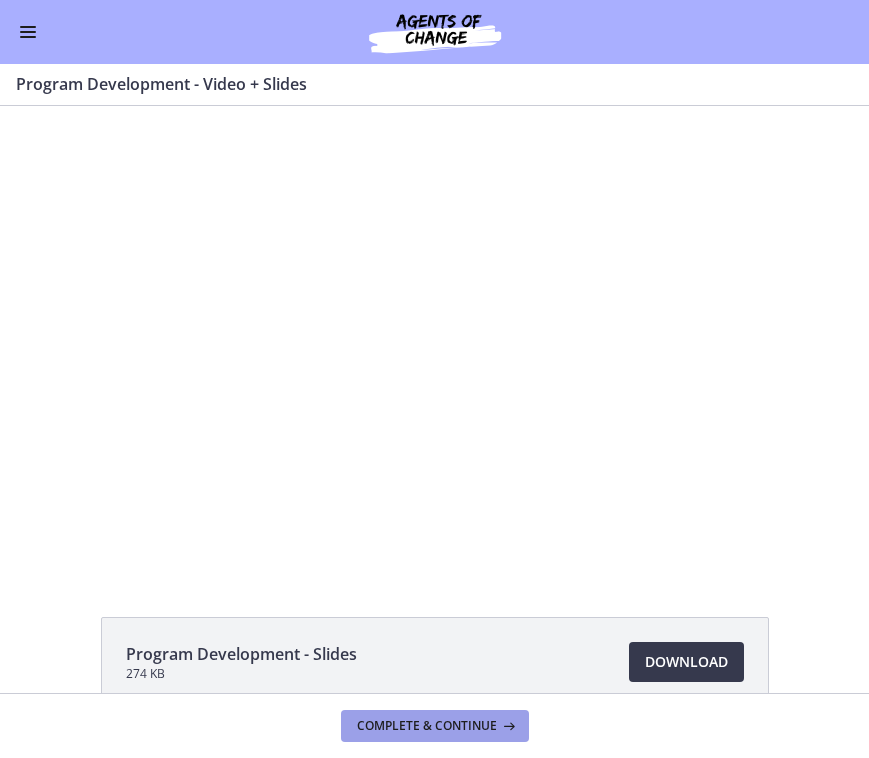 click on "Complete & continue" at bounding box center (427, 726) 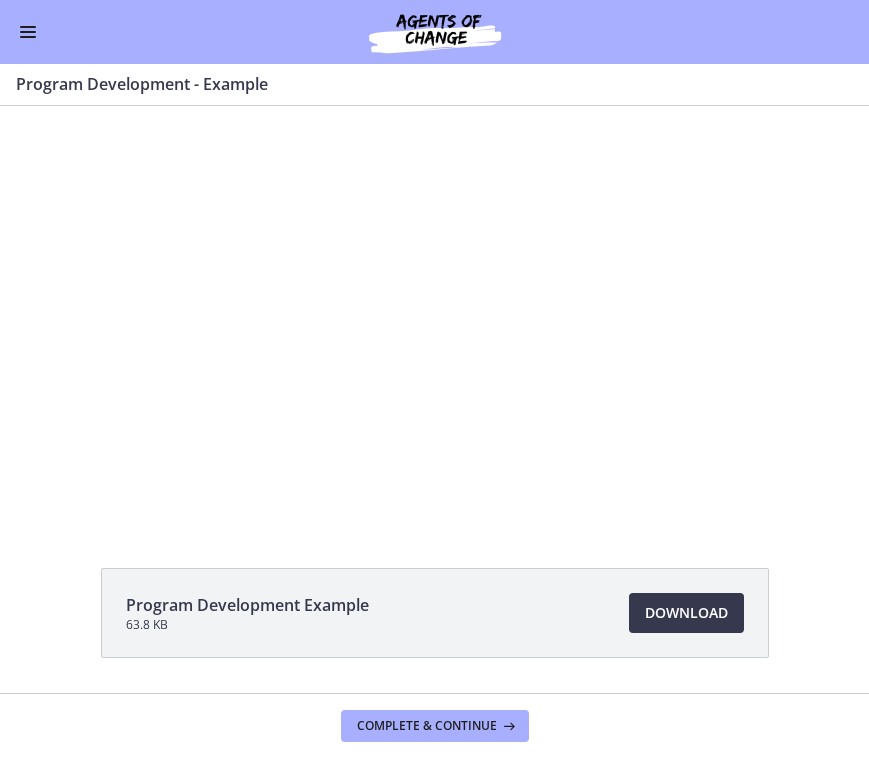 scroll, scrollTop: 101, scrollLeft: 0, axis: vertical 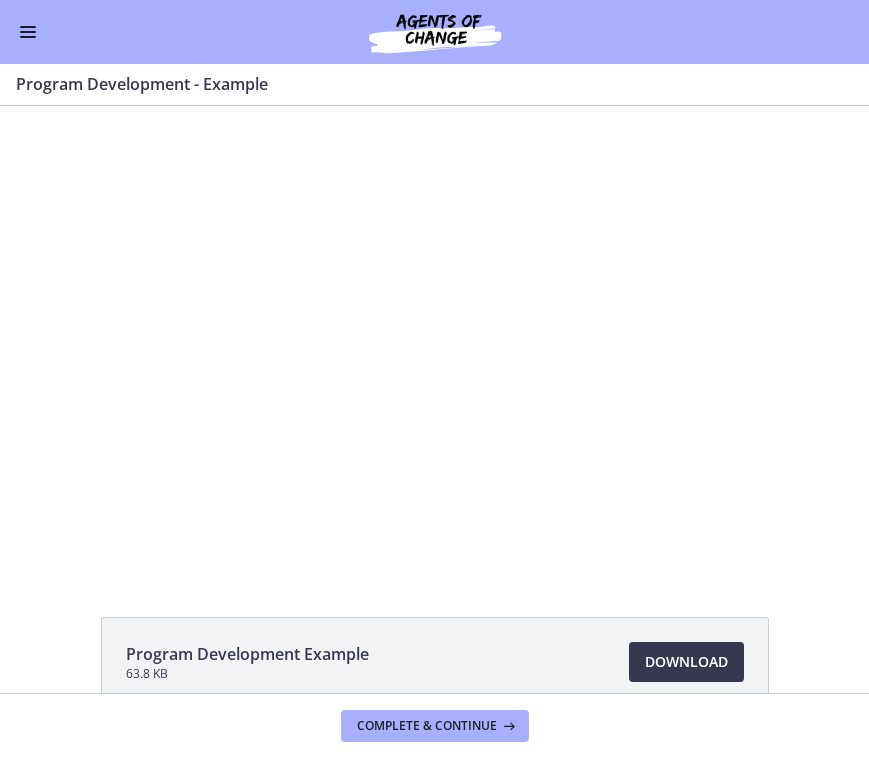 click at bounding box center (28, 32) 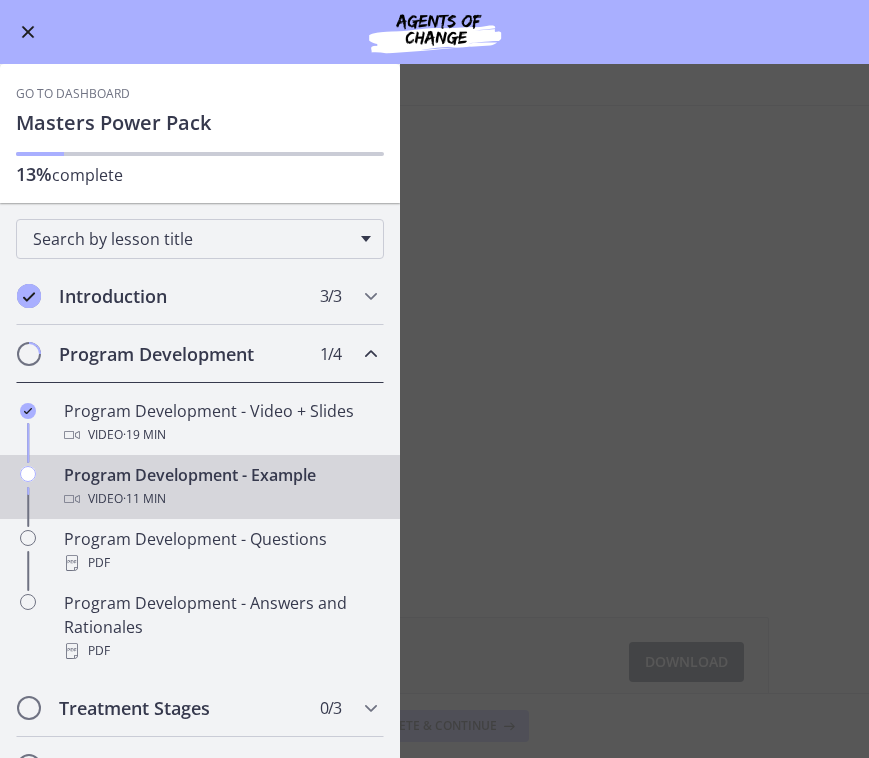 click on "Program Development - Example
Enable fullscreen
Program Development Example
63.8 KB
Download
Opens in a new window
Complete & continue" at bounding box center [434, 411] 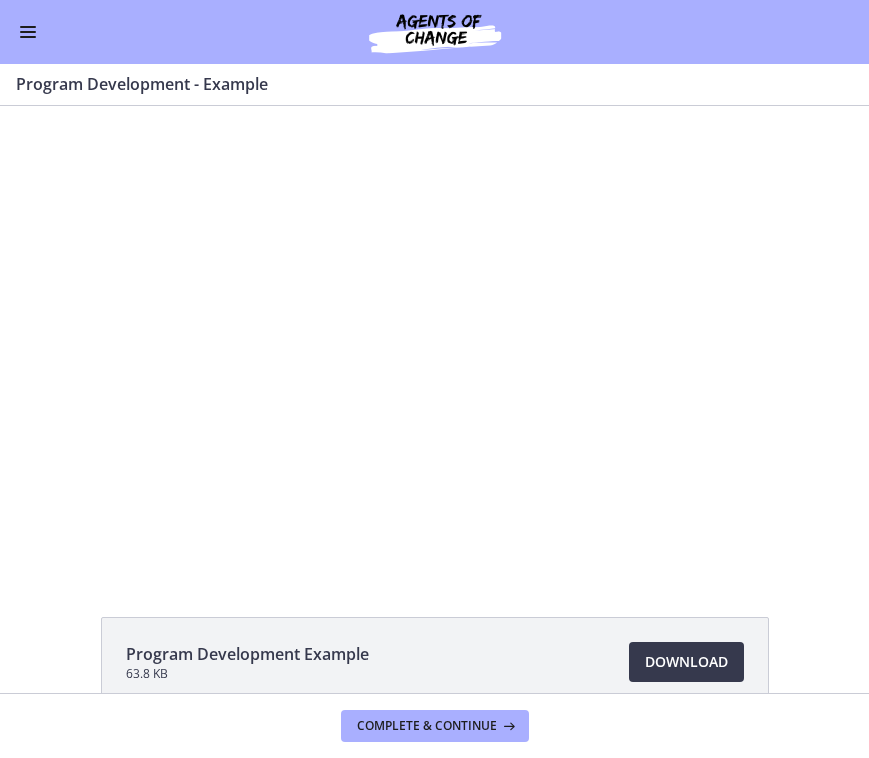 click at bounding box center (435, 32) 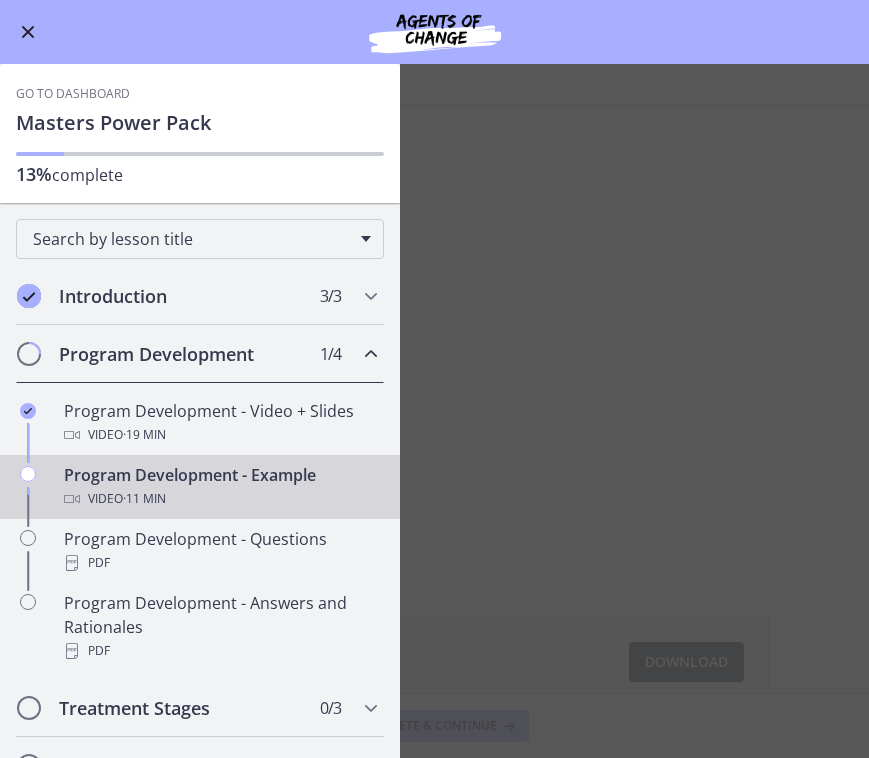 click on "Go to Dashboard" at bounding box center (73, 94) 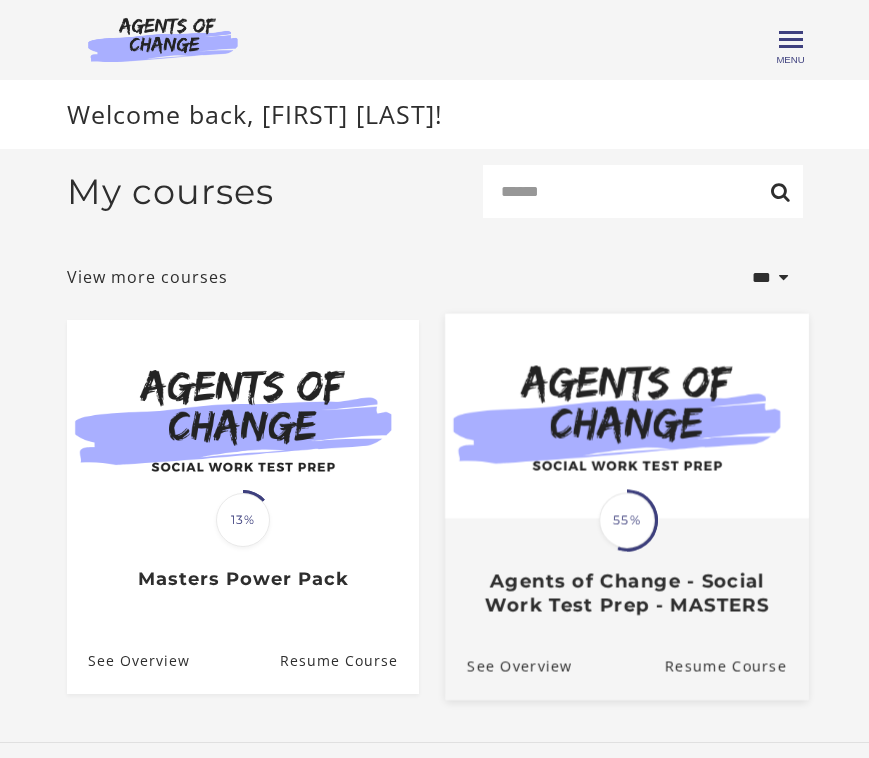 scroll, scrollTop: 0, scrollLeft: 0, axis: both 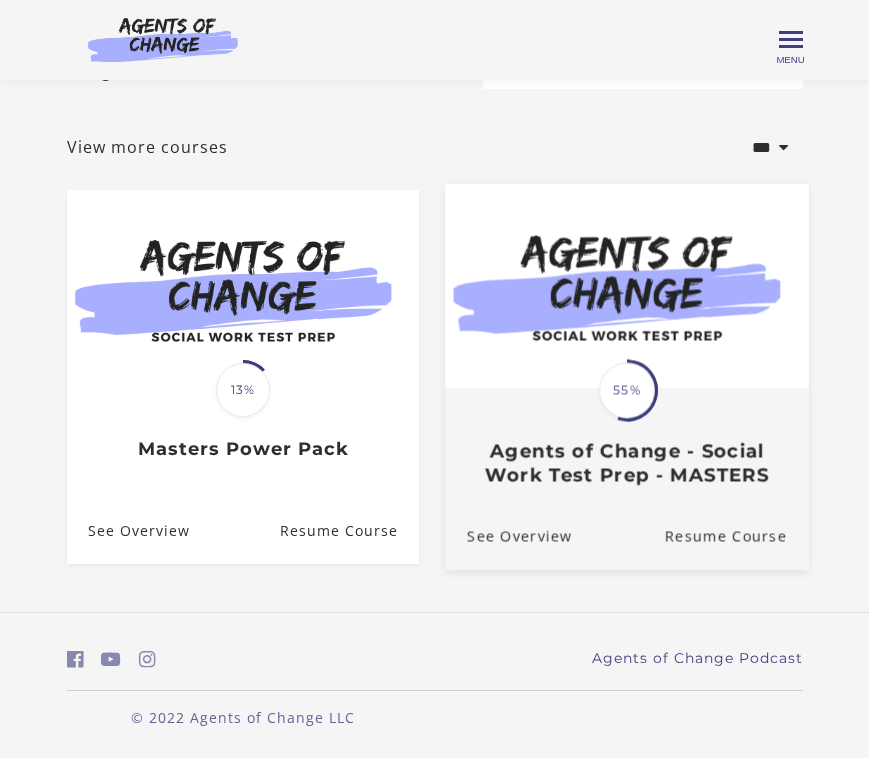 click on "55%" at bounding box center [627, 391] 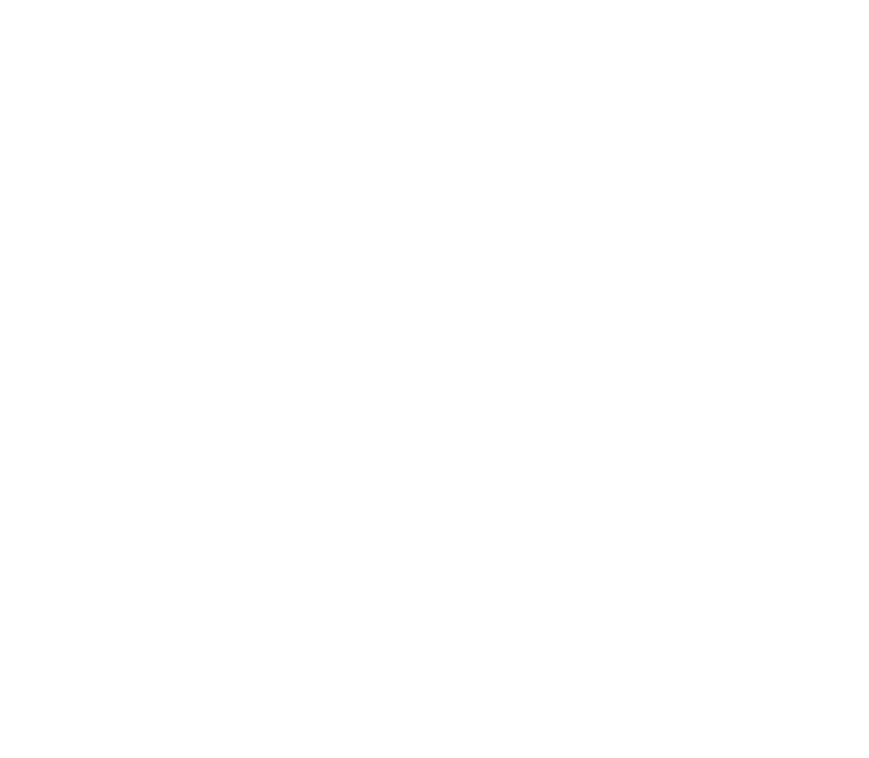 scroll, scrollTop: 0, scrollLeft: 0, axis: both 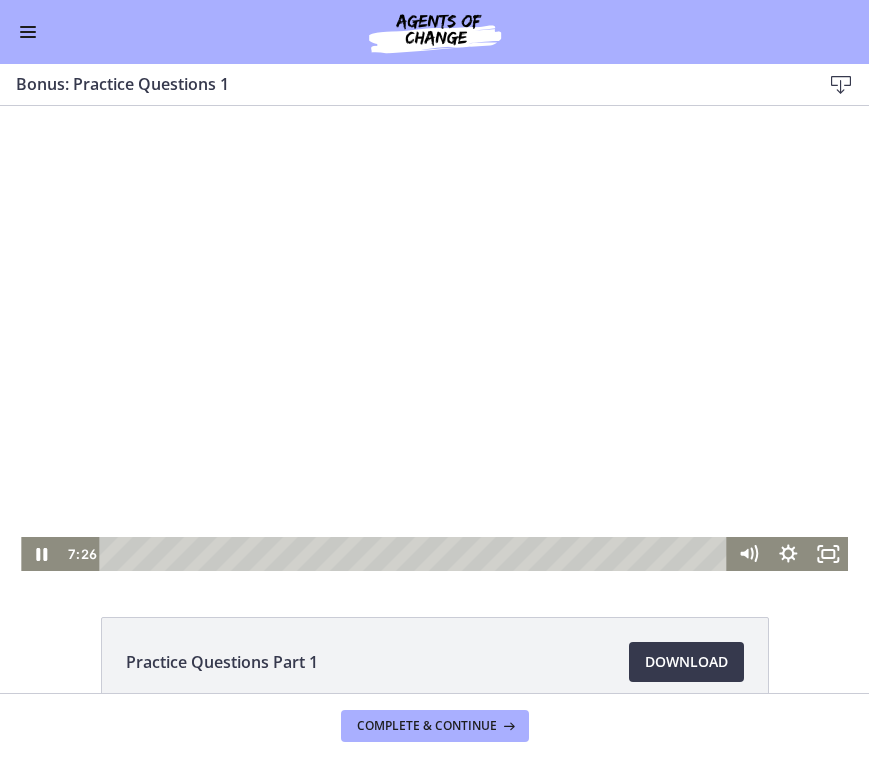 click at bounding box center (434, 338) 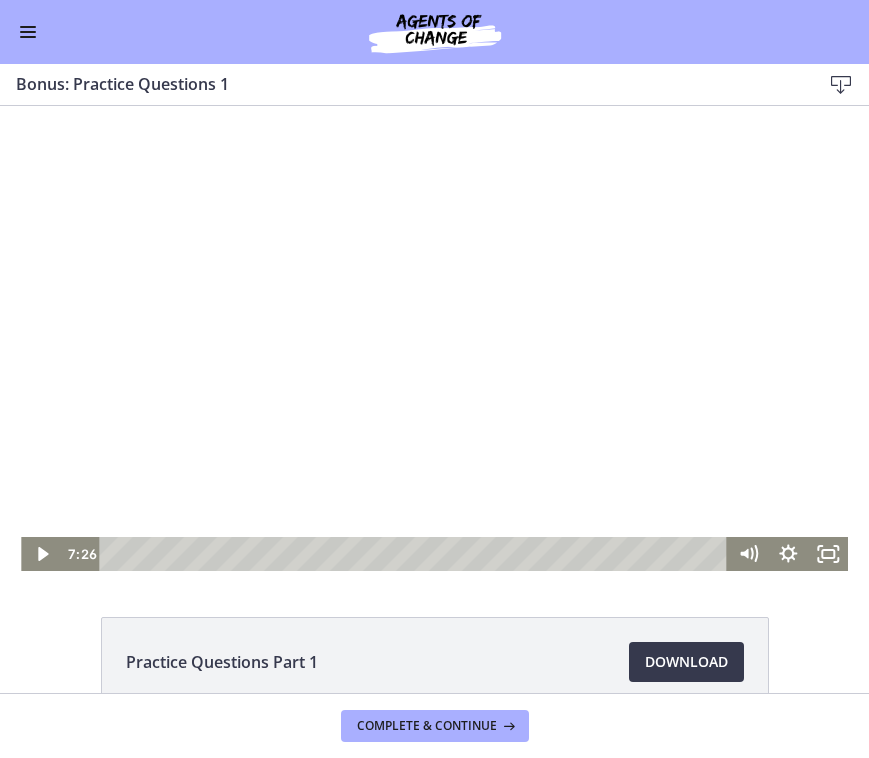 click at bounding box center (434, 338) 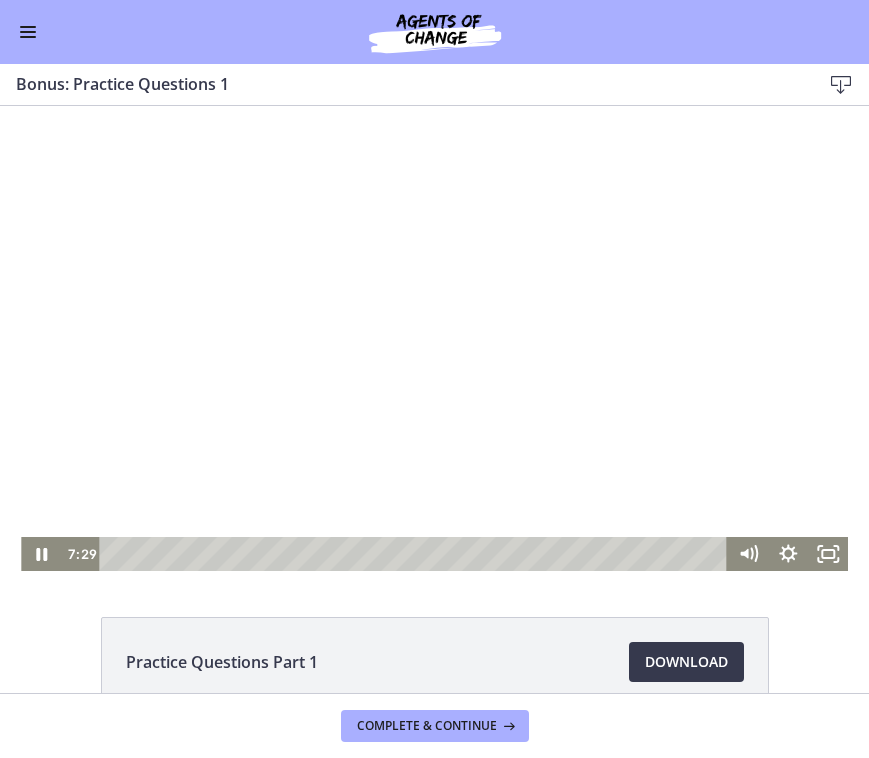 click at bounding box center (434, 338) 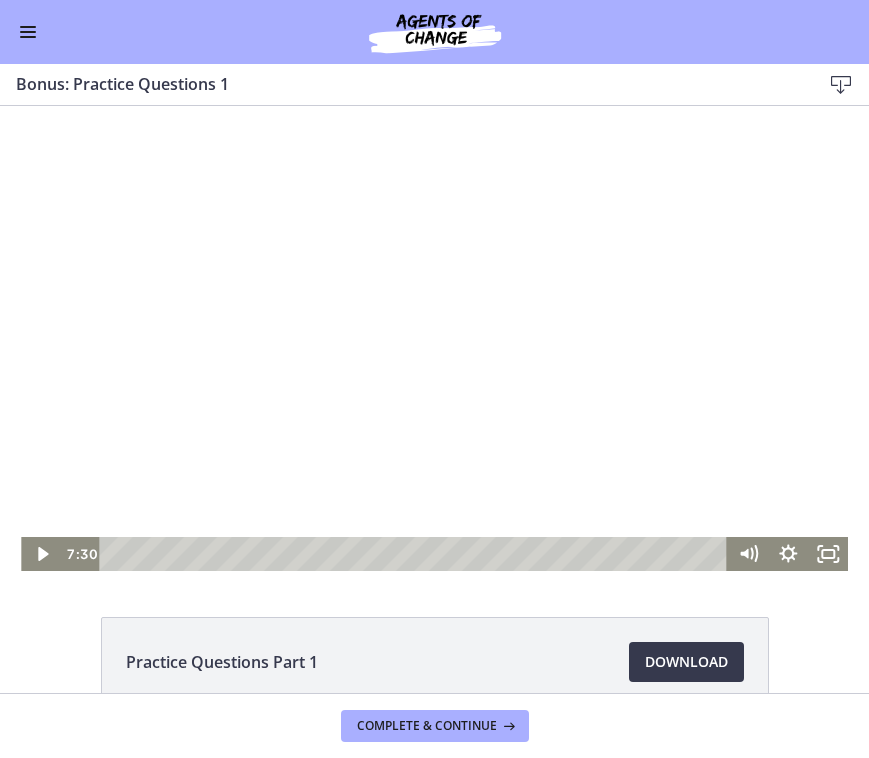type 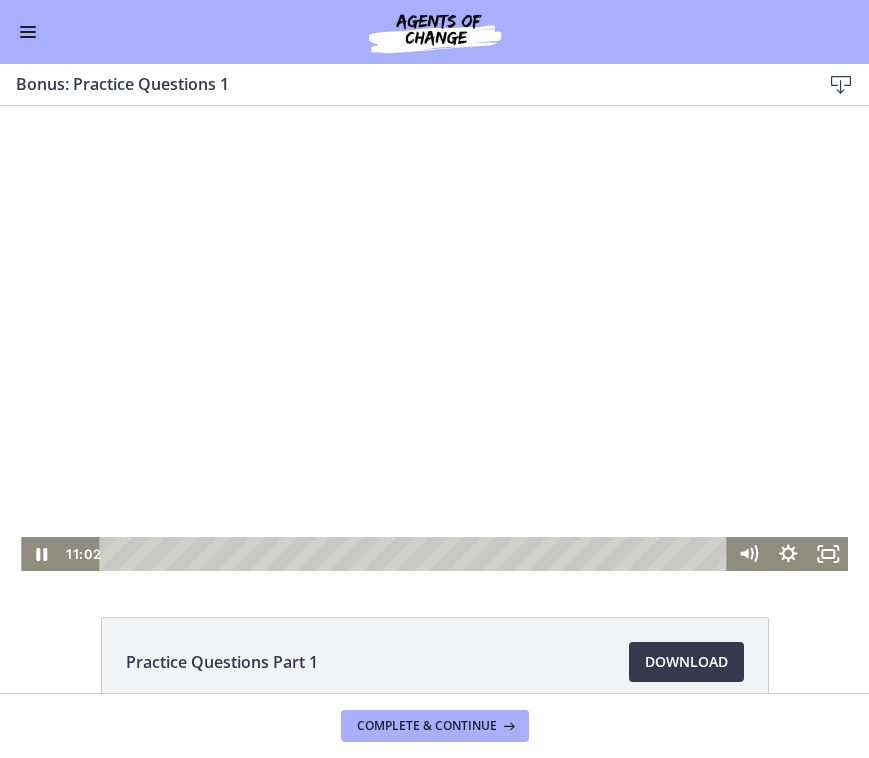 click at bounding box center [434, 338] 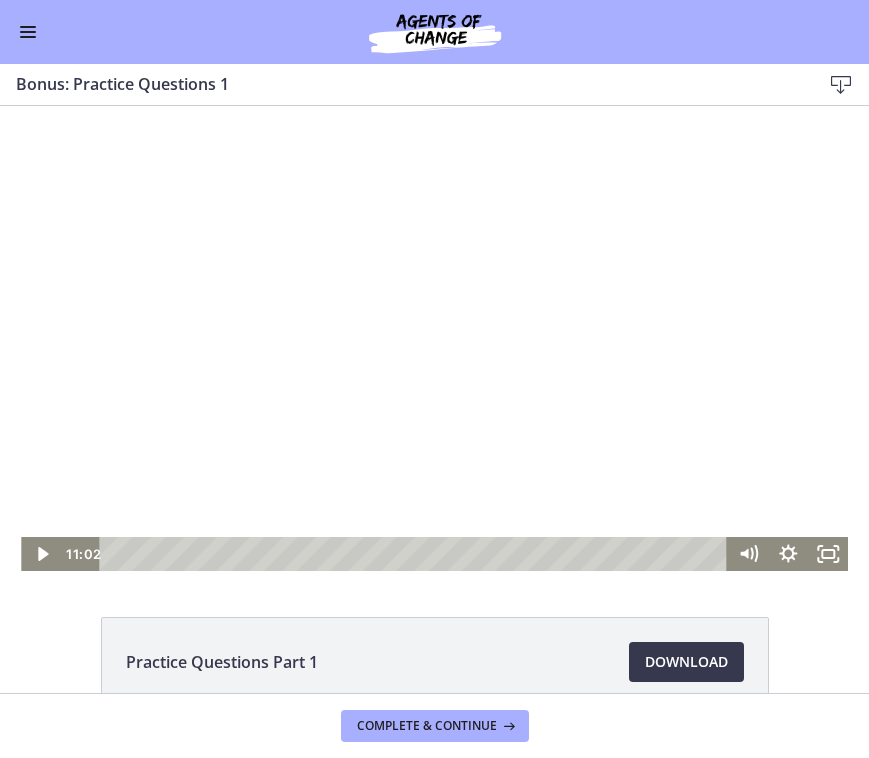 click at bounding box center (434, 338) 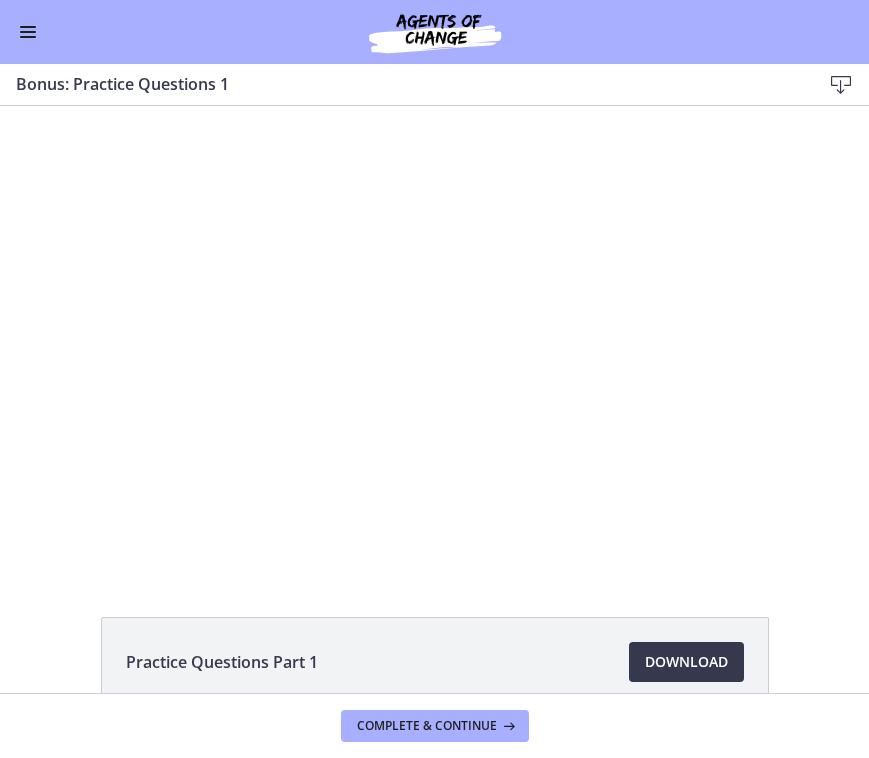 click on "Go to Dashboard" at bounding box center [434, 32] 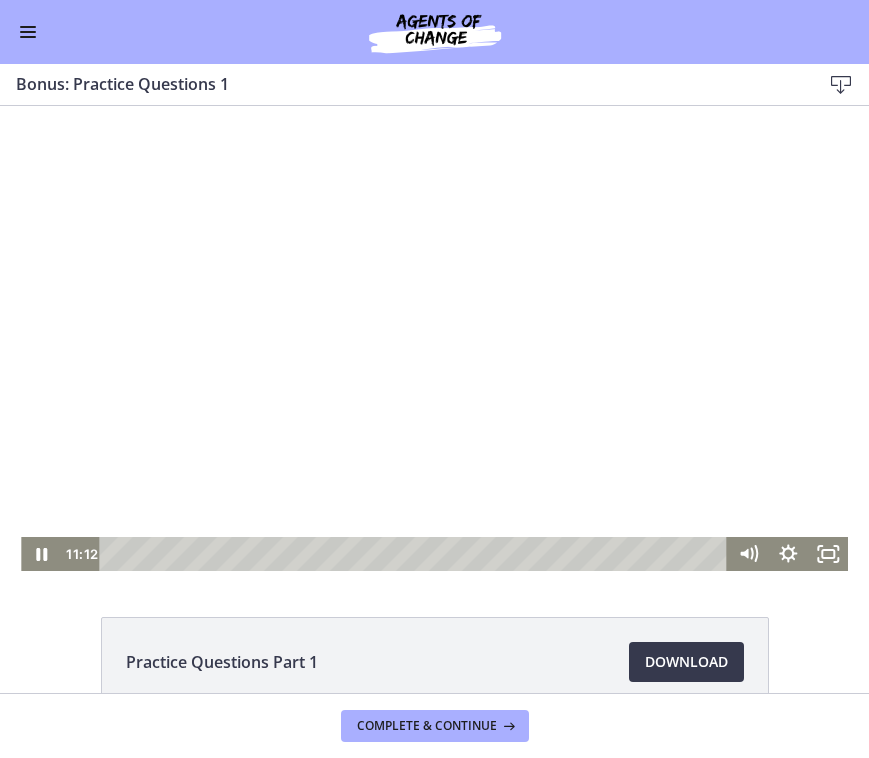 click at bounding box center (434, 338) 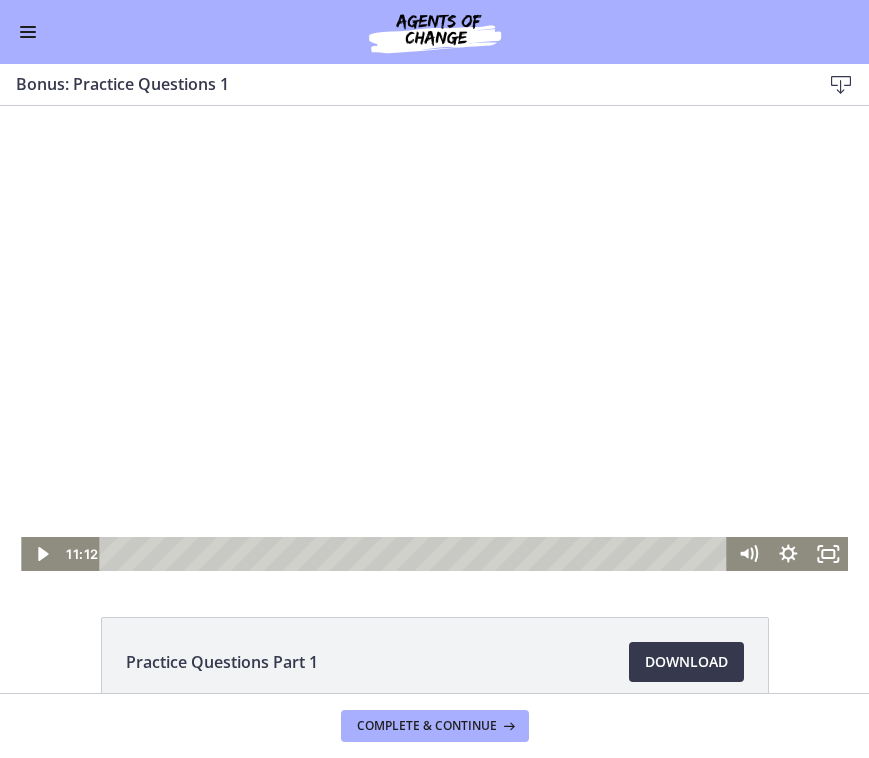 click at bounding box center (434, 338) 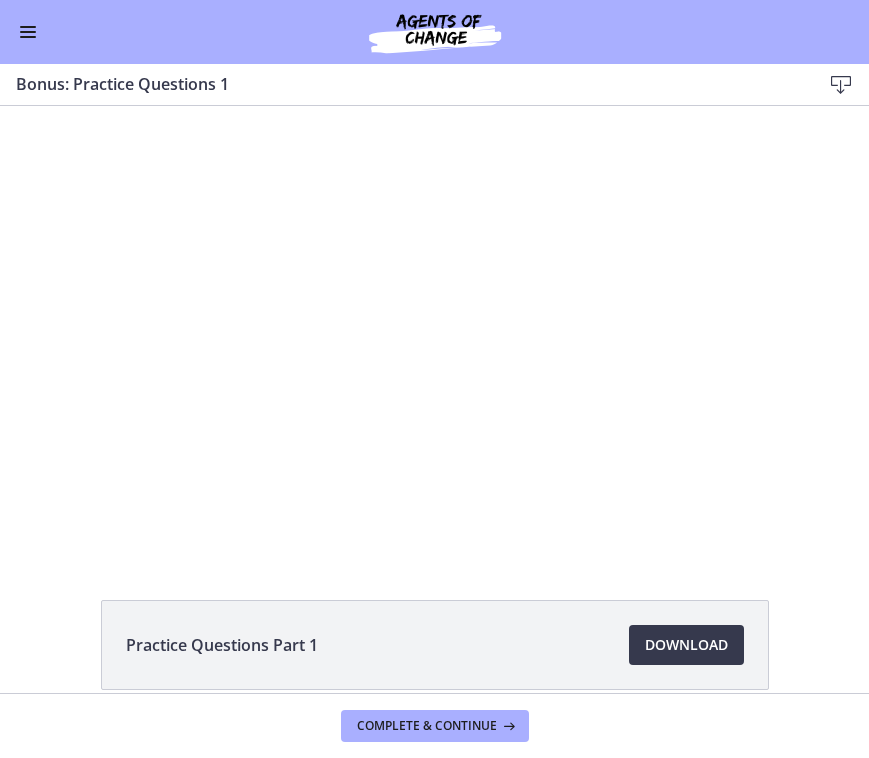 scroll, scrollTop: 0, scrollLeft: 0, axis: both 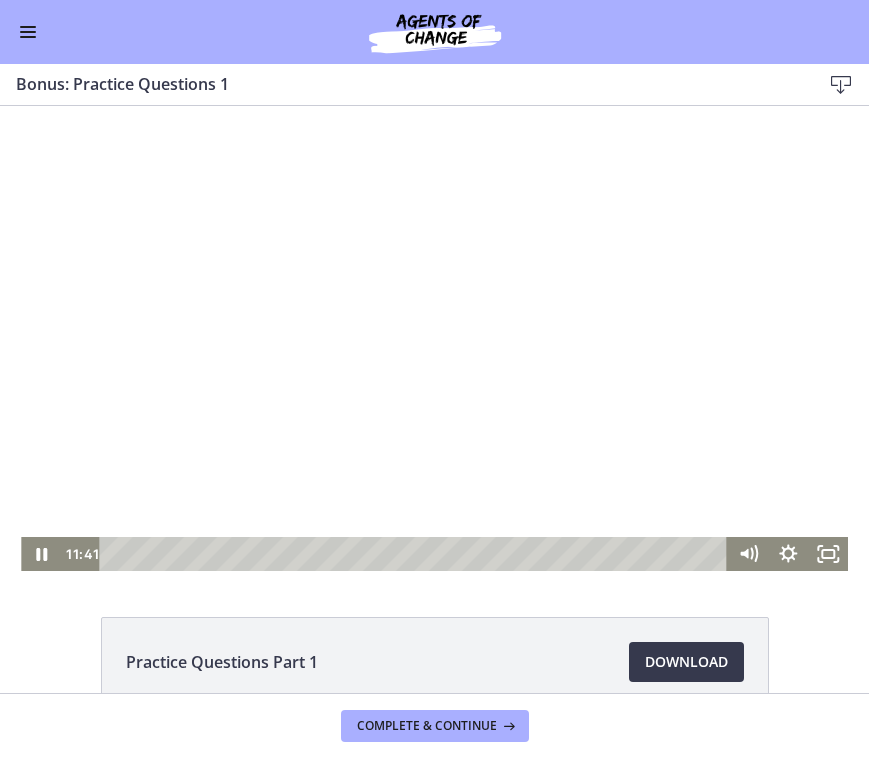 click at bounding box center [434, 338] 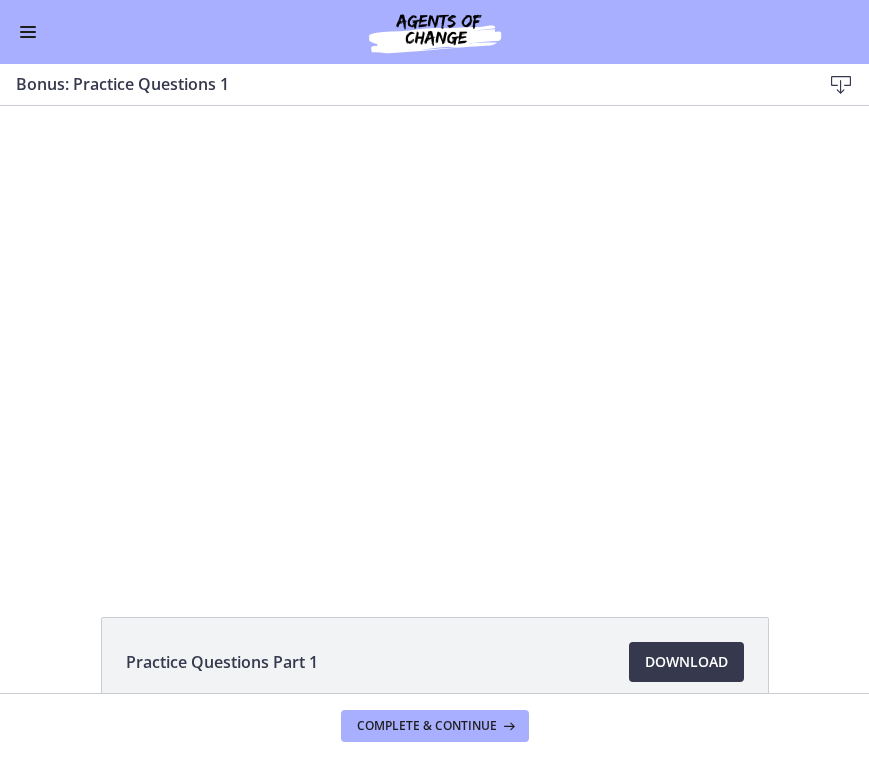 click at bounding box center [21, 106] 